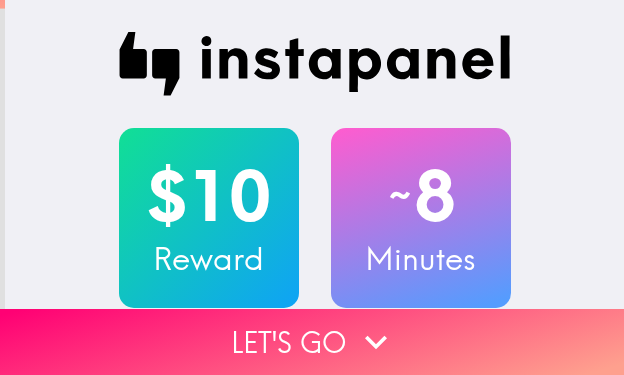 scroll, scrollTop: 0, scrollLeft: 0, axis: both 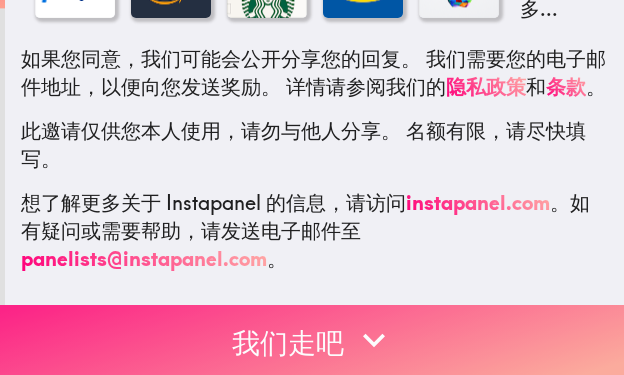 click on "我们走吧" at bounding box center (312, 340) 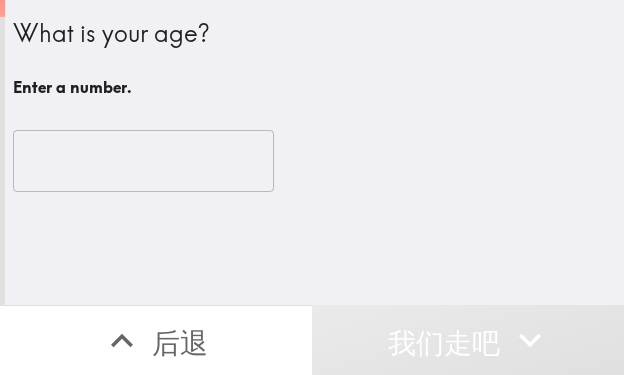 scroll, scrollTop: 0, scrollLeft: 0, axis: both 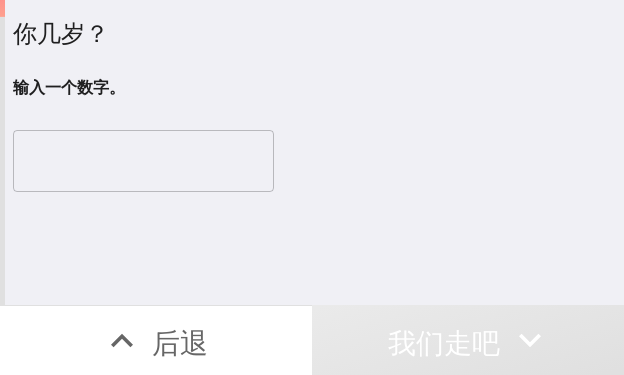 type 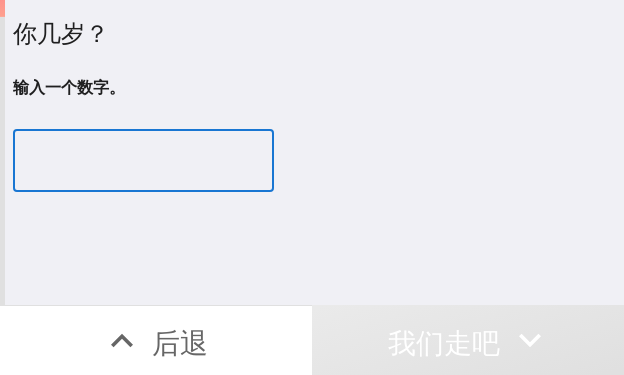click at bounding box center (143, 161) 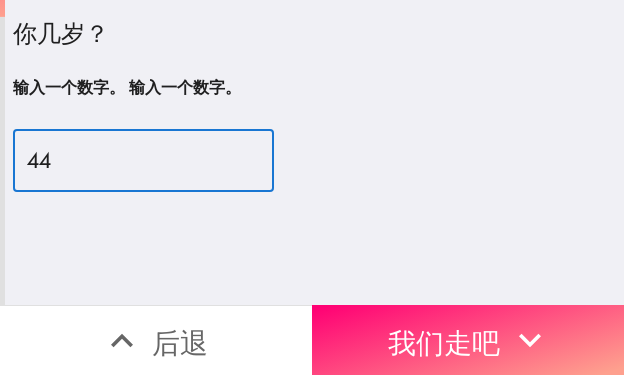 type on "44" 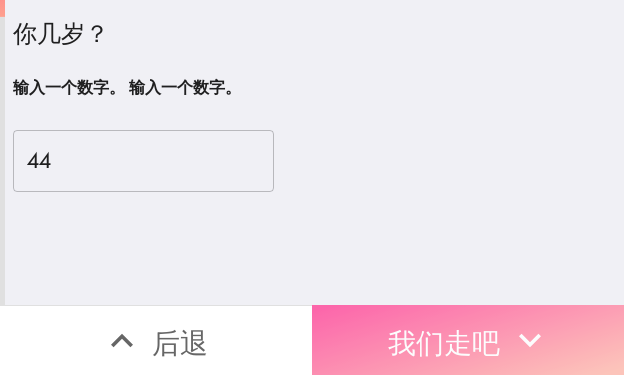 click on "我们走吧" at bounding box center [444, 342] 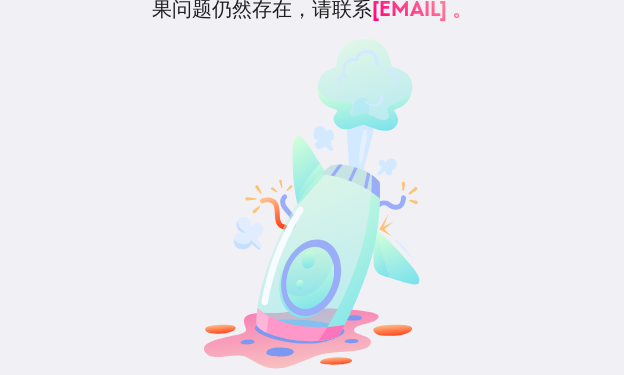 scroll, scrollTop: 0, scrollLeft: 0, axis: both 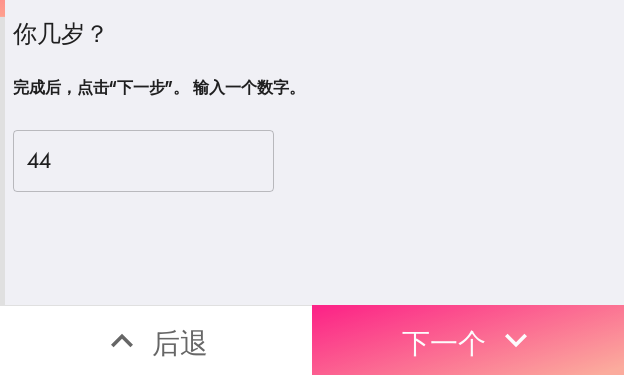 click on "下一个" at bounding box center [468, 340] 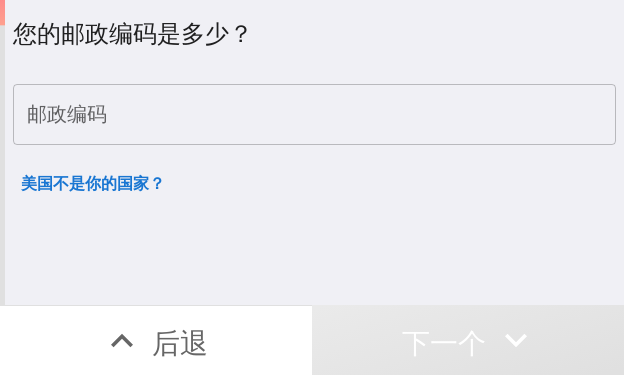 click on "邮政编码" at bounding box center (314, 115) 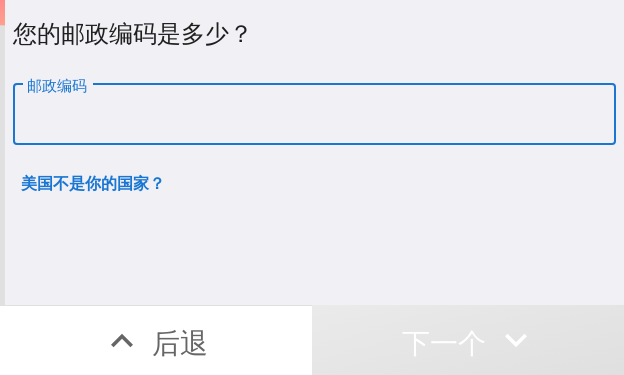 paste on "11428" 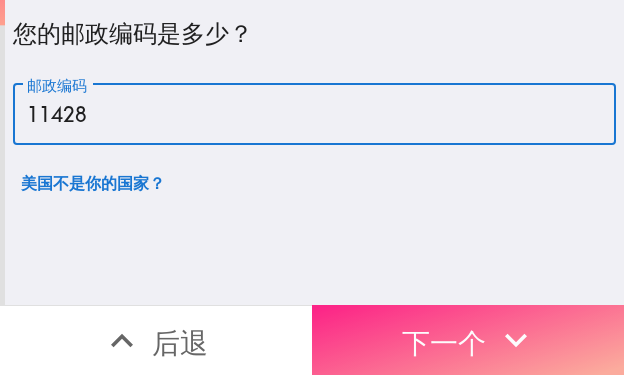 type on "11428" 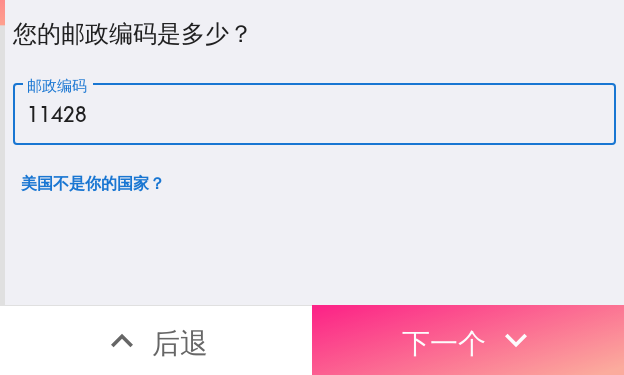 click on "下一个" at bounding box center (444, 342) 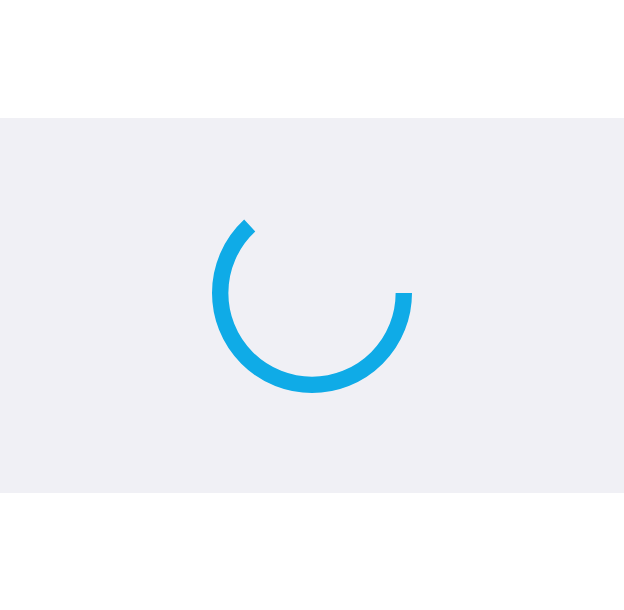 scroll, scrollTop: 0, scrollLeft: 0, axis: both 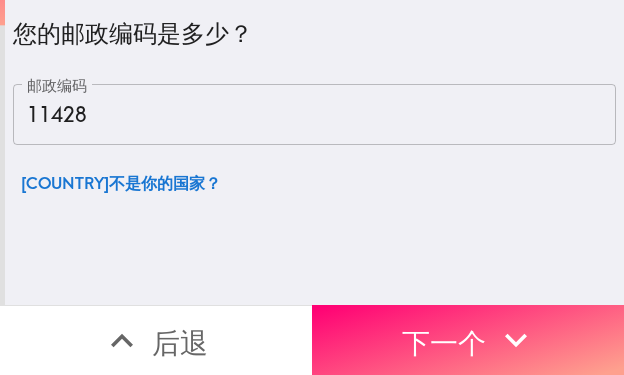 click on "11428" at bounding box center [314, 115] 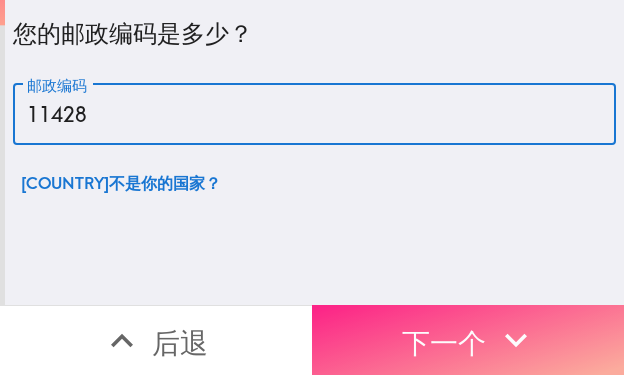 click on "下一个" at bounding box center (444, 342) 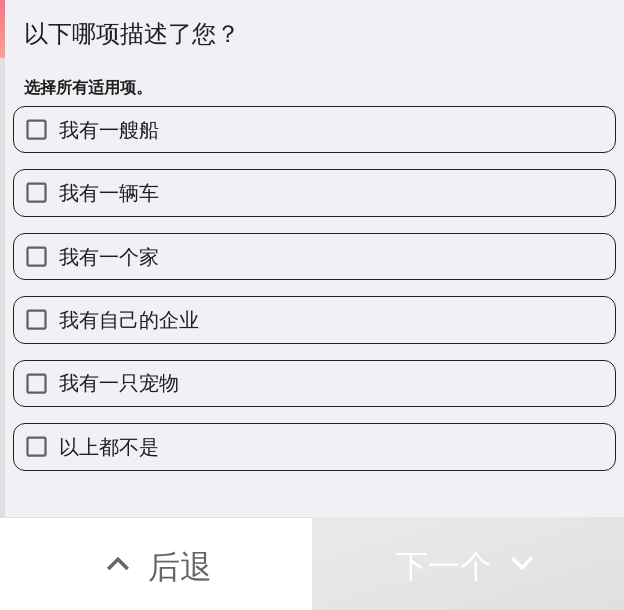 click on "我有一个家" at bounding box center [314, 256] 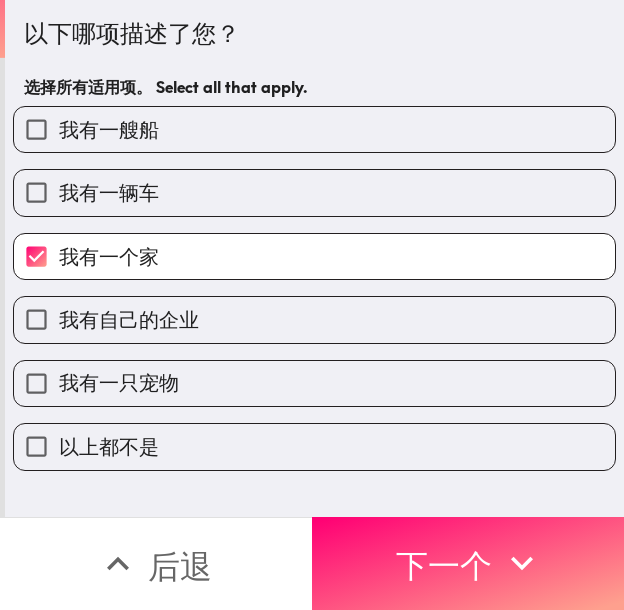 click on "我有一只宠物" at bounding box center [314, 383] 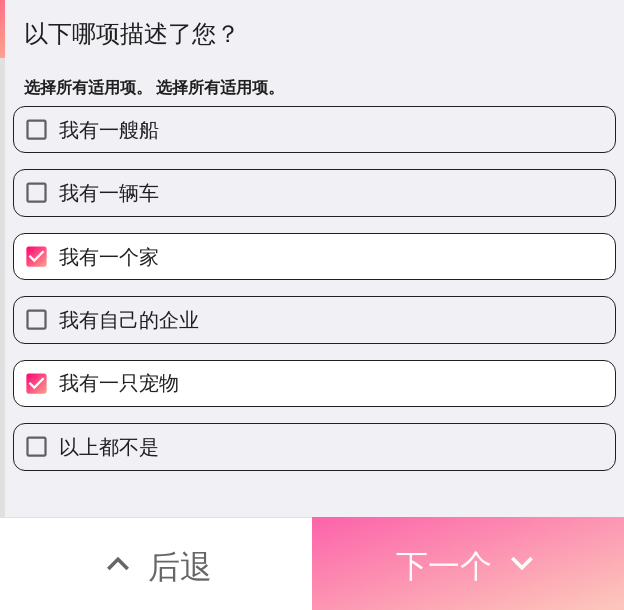 click on "下一个" at bounding box center [444, 566] 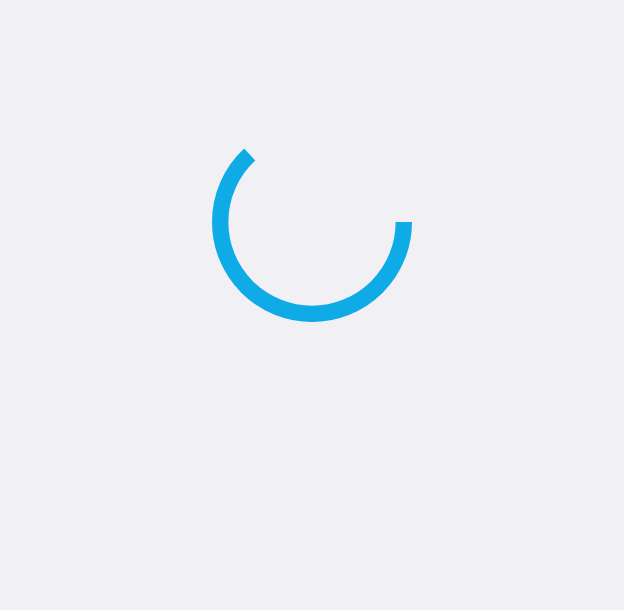 scroll, scrollTop: 0, scrollLeft: 0, axis: both 